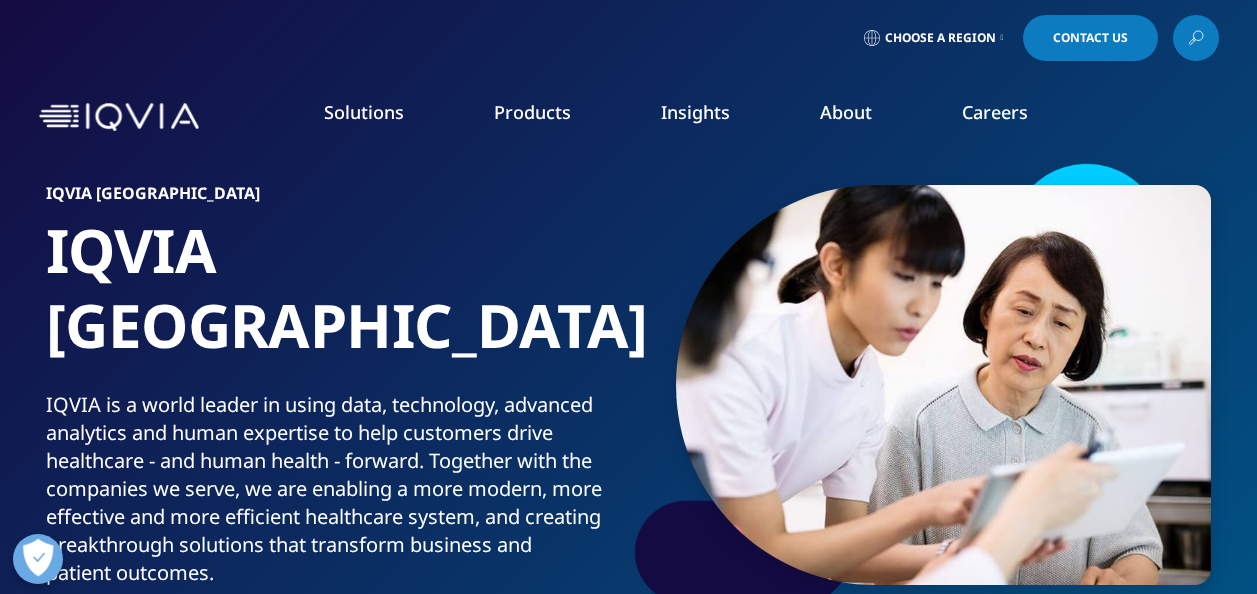 scroll, scrollTop: 0, scrollLeft: 0, axis: both 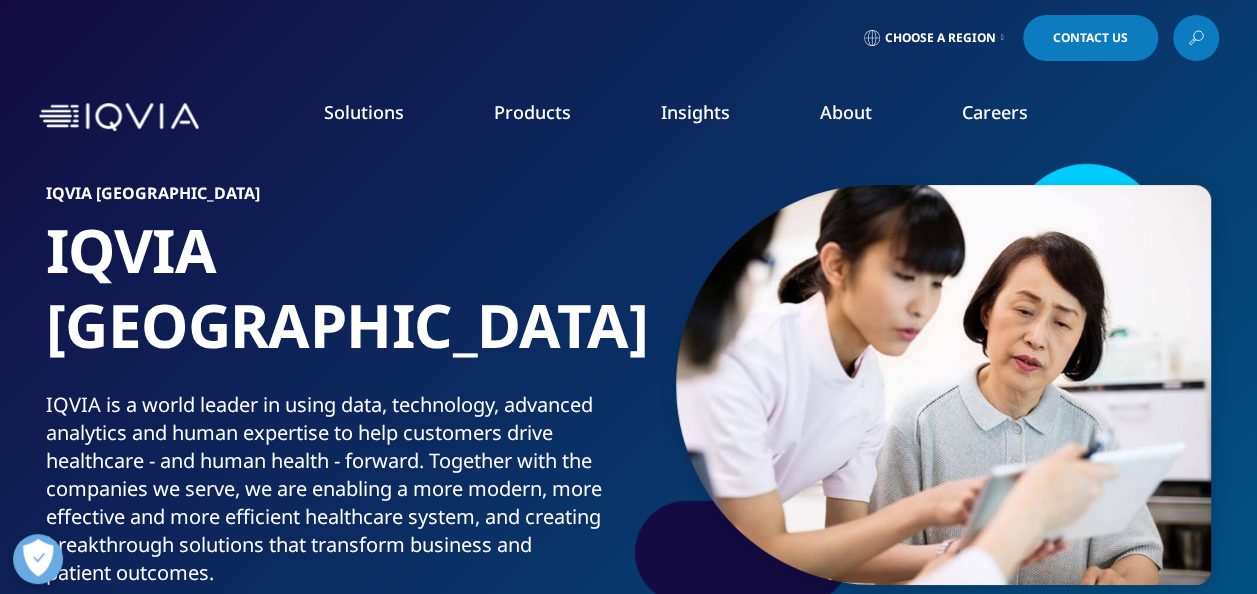 click at bounding box center [1196, 38] 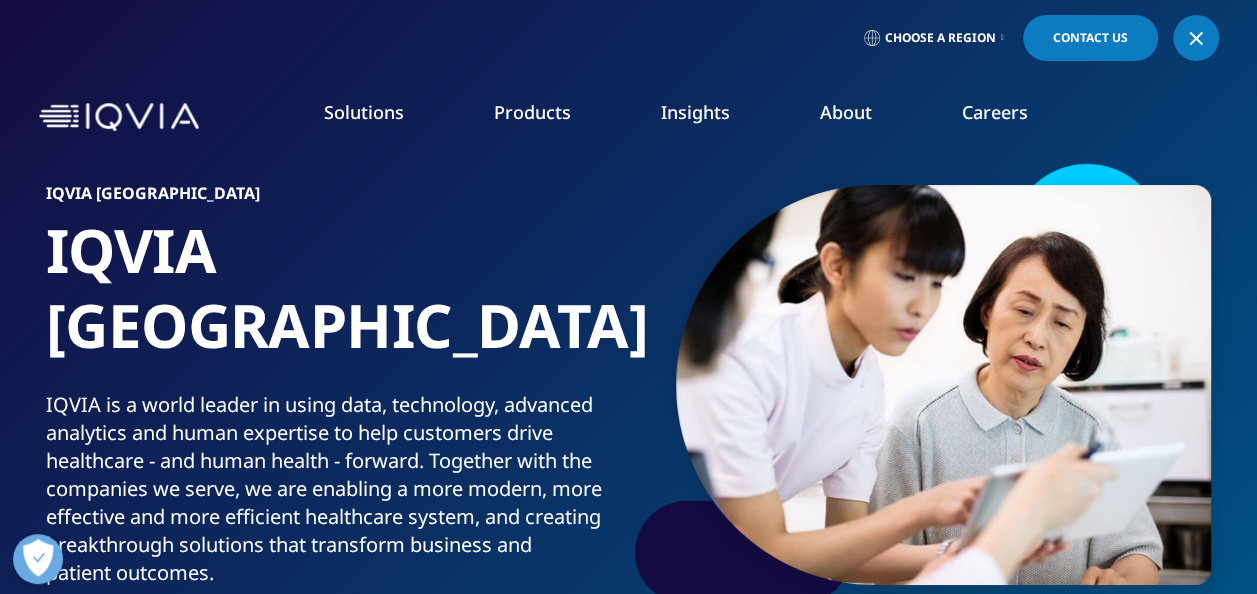 click at bounding box center (1196, 38) 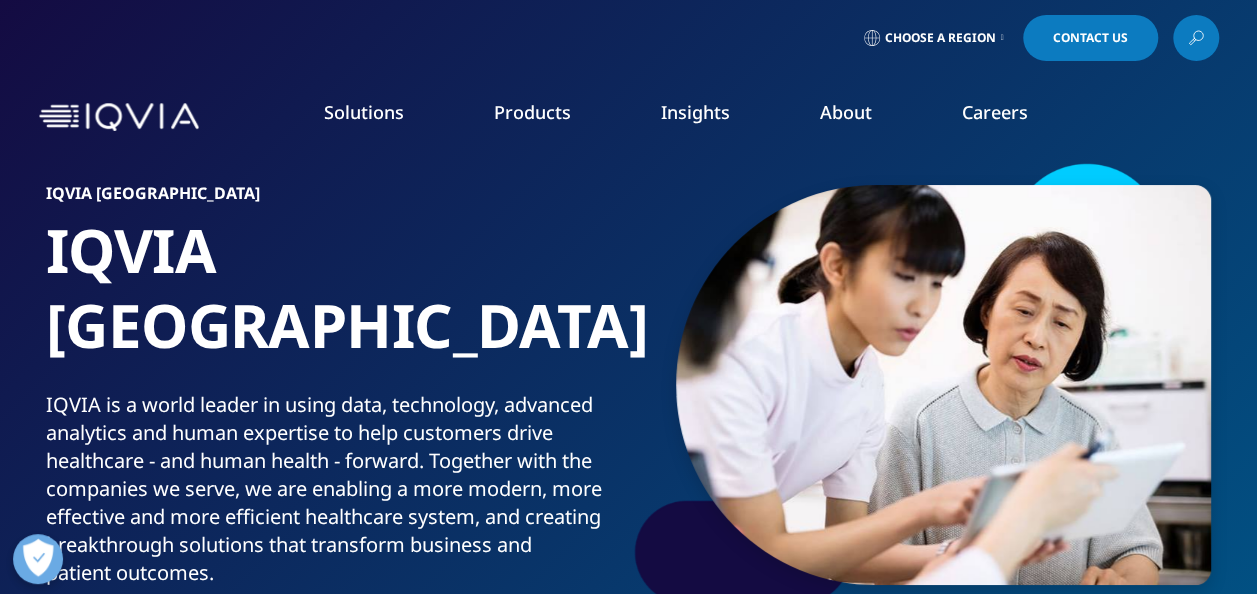 click at bounding box center (1196, 38) 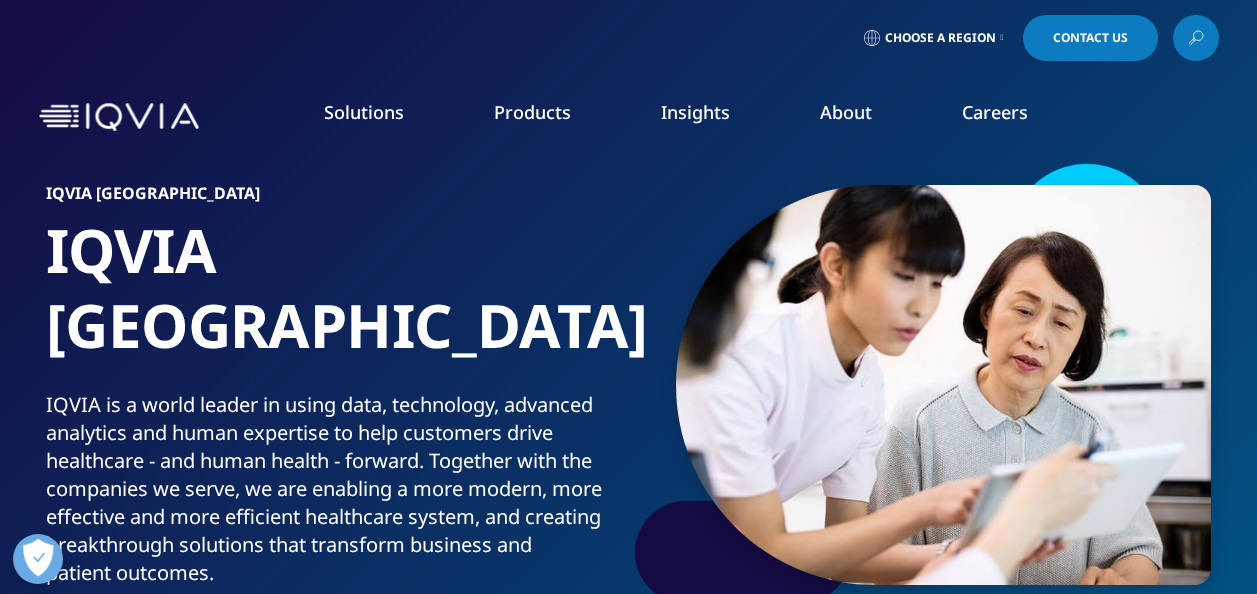 scroll, scrollTop: 0, scrollLeft: 0, axis: both 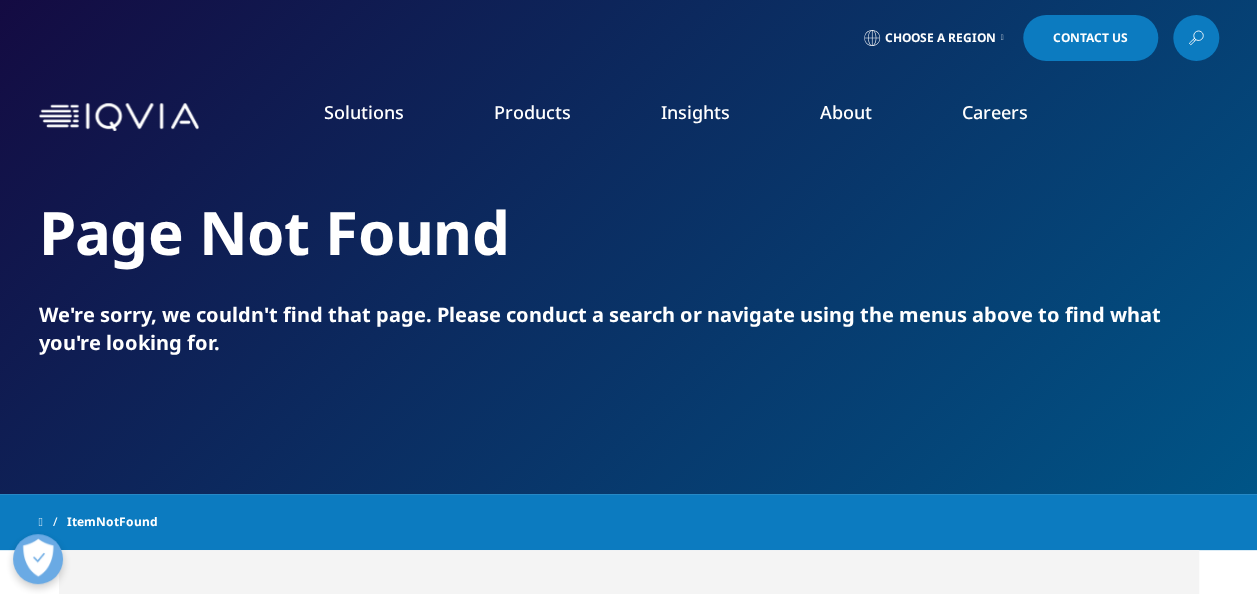 click on "Learn more" at bounding box center [887, 501] 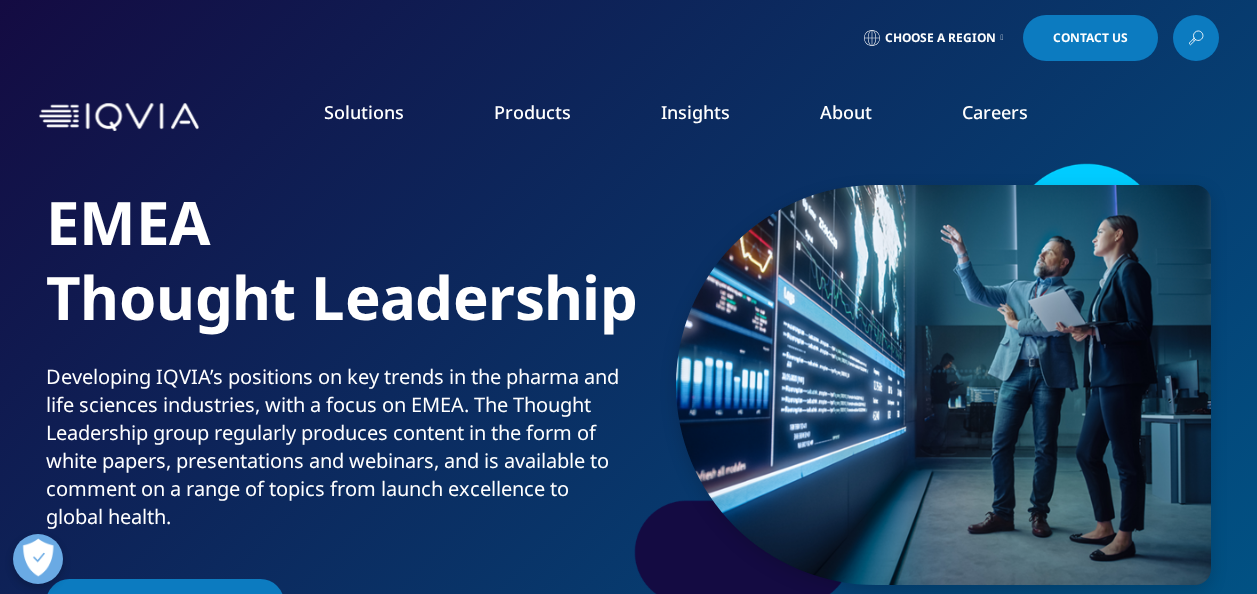 scroll, scrollTop: 0, scrollLeft: 0, axis: both 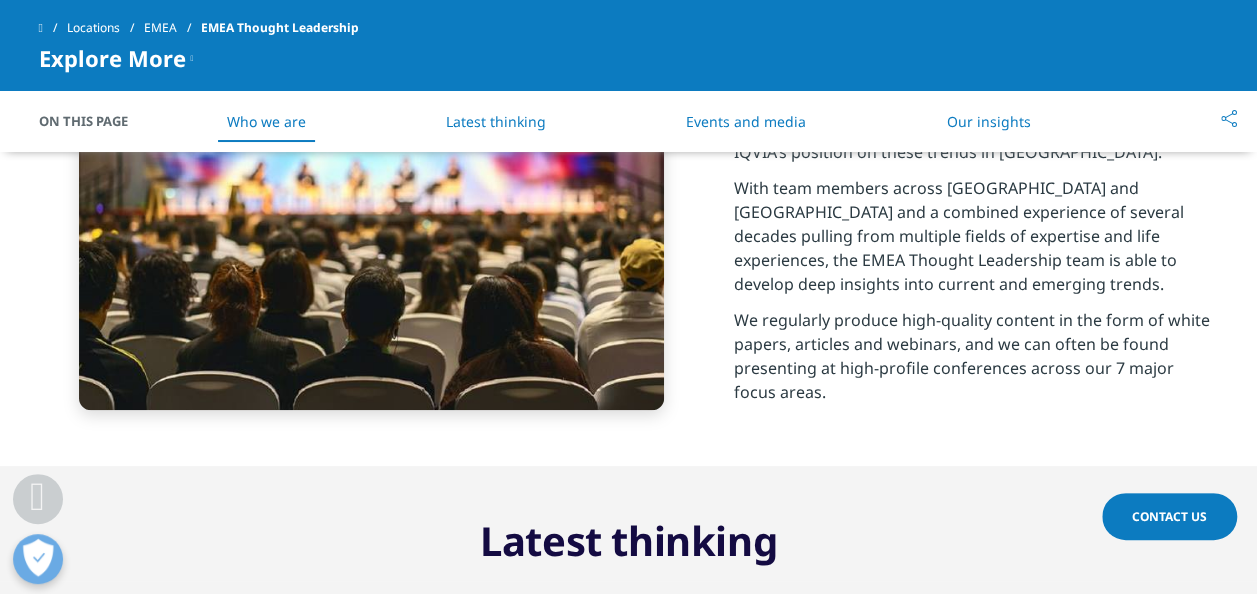 click on "Our insights" at bounding box center [988, 121] 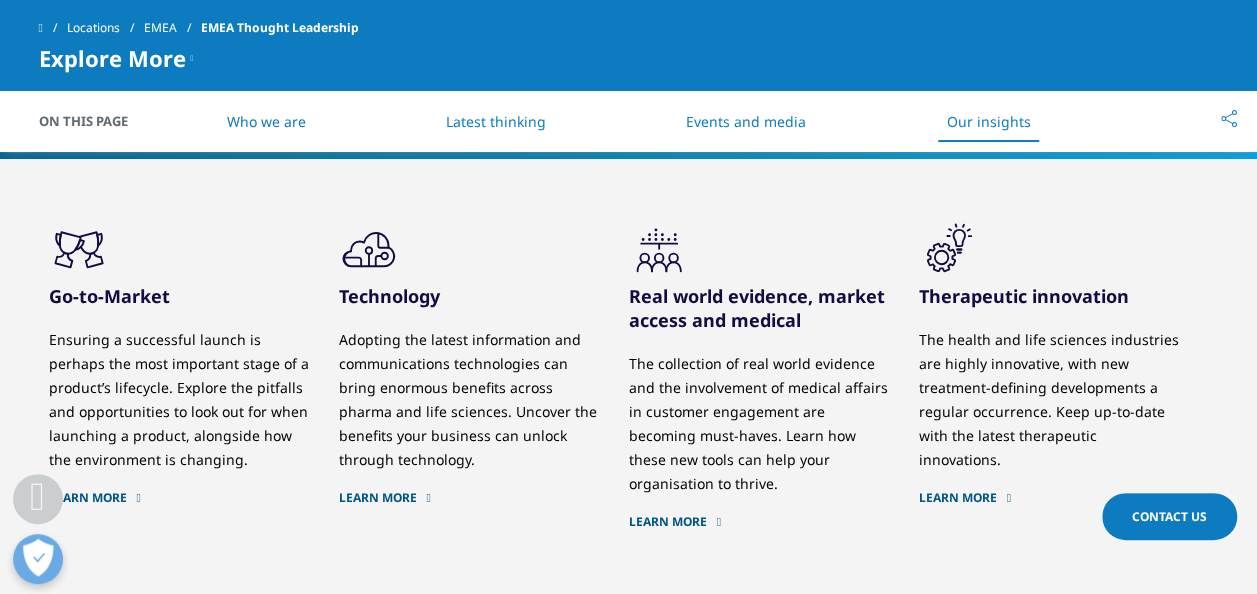 scroll, scrollTop: 2426, scrollLeft: 0, axis: vertical 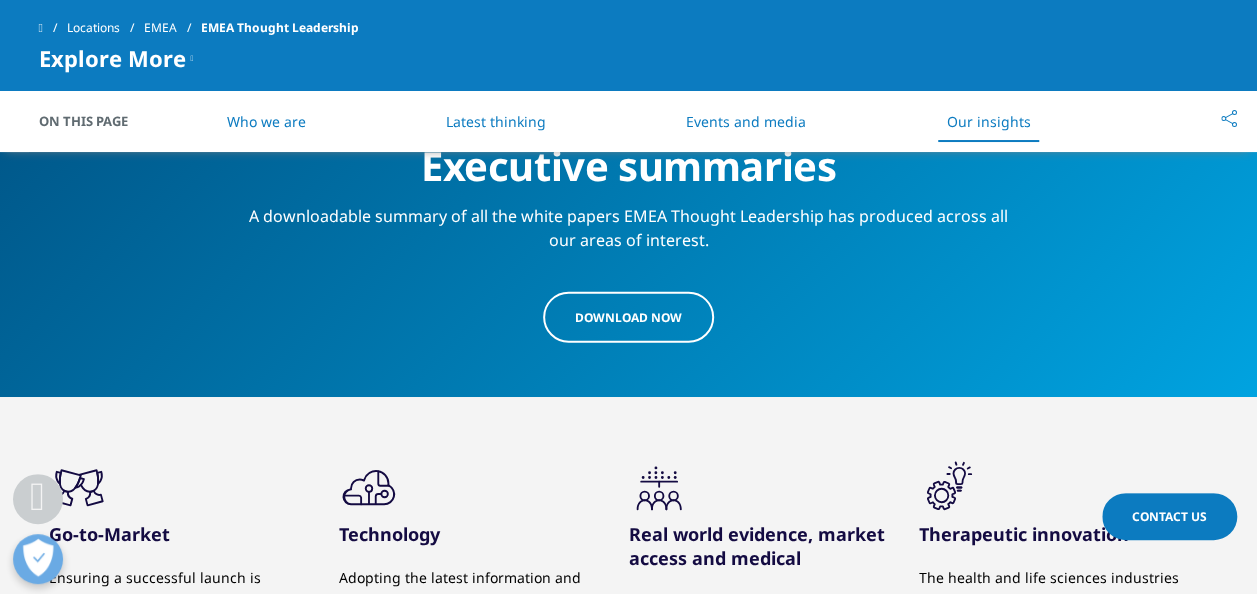 click on "download Now" at bounding box center [628, 317] 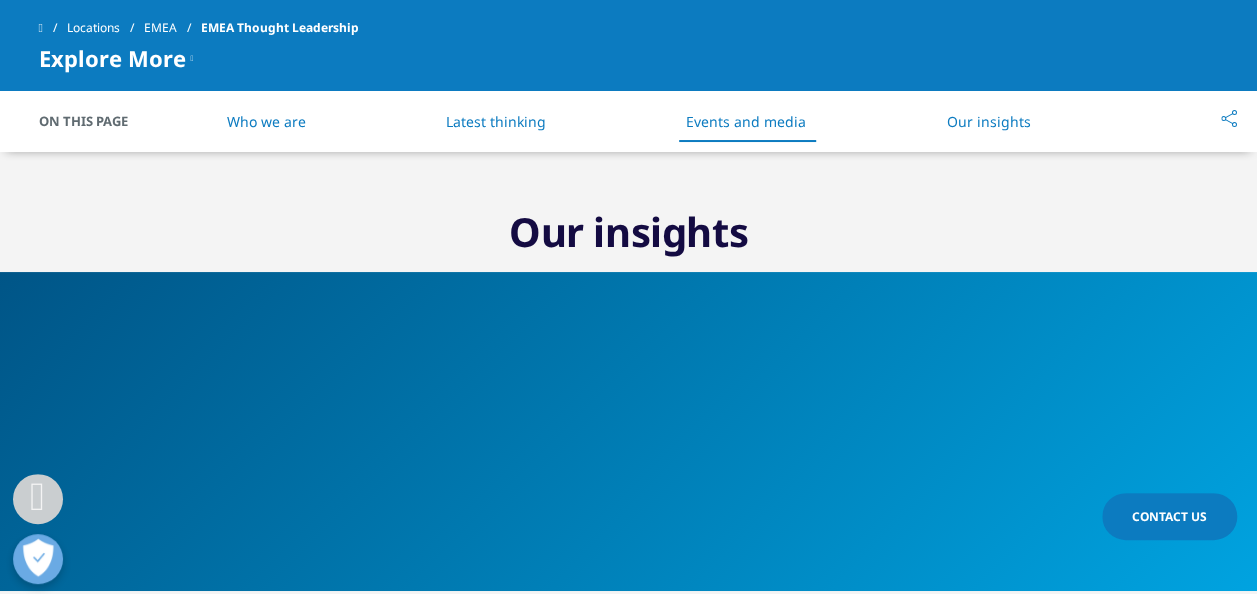 scroll, scrollTop: 2226, scrollLeft: 0, axis: vertical 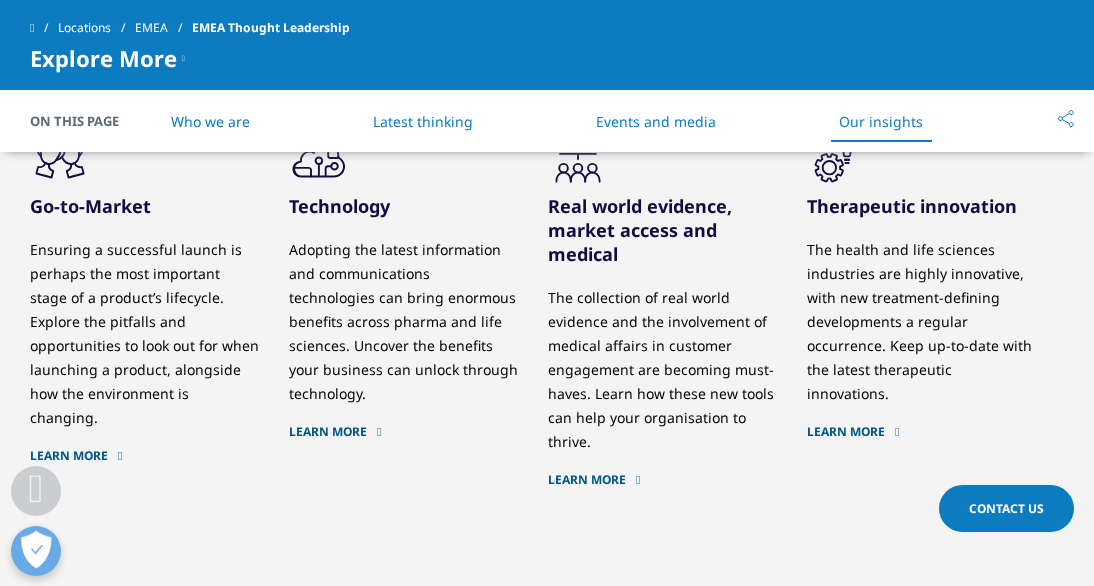 click on "Learn More" at bounding box center (144, 456) 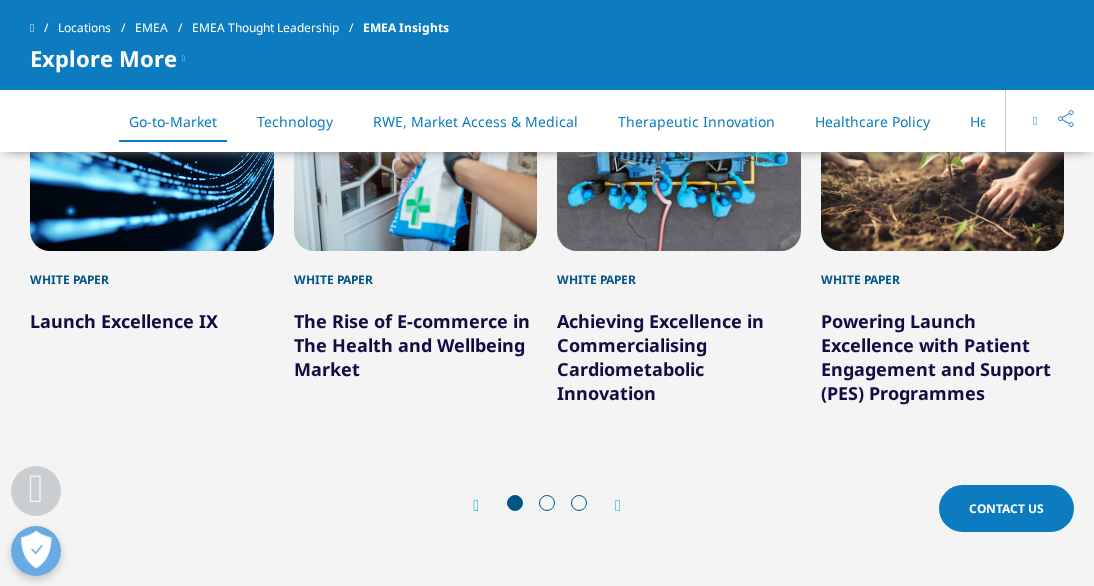 scroll, scrollTop: 0, scrollLeft: 0, axis: both 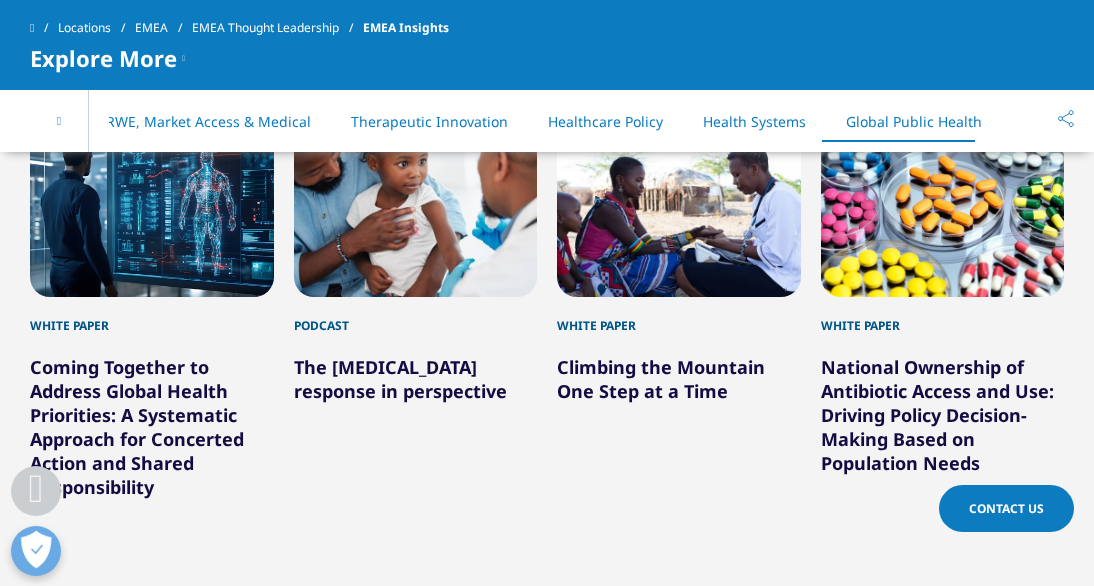 click on "RWE, Market Access & Medical" at bounding box center [208, 121] 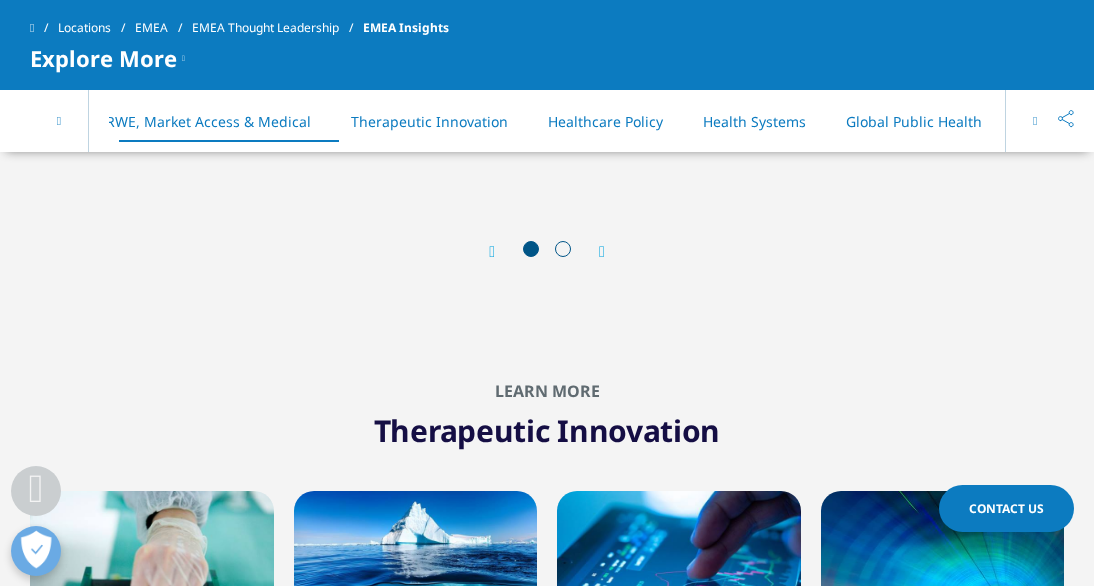 scroll, scrollTop: 2052, scrollLeft: 0, axis: vertical 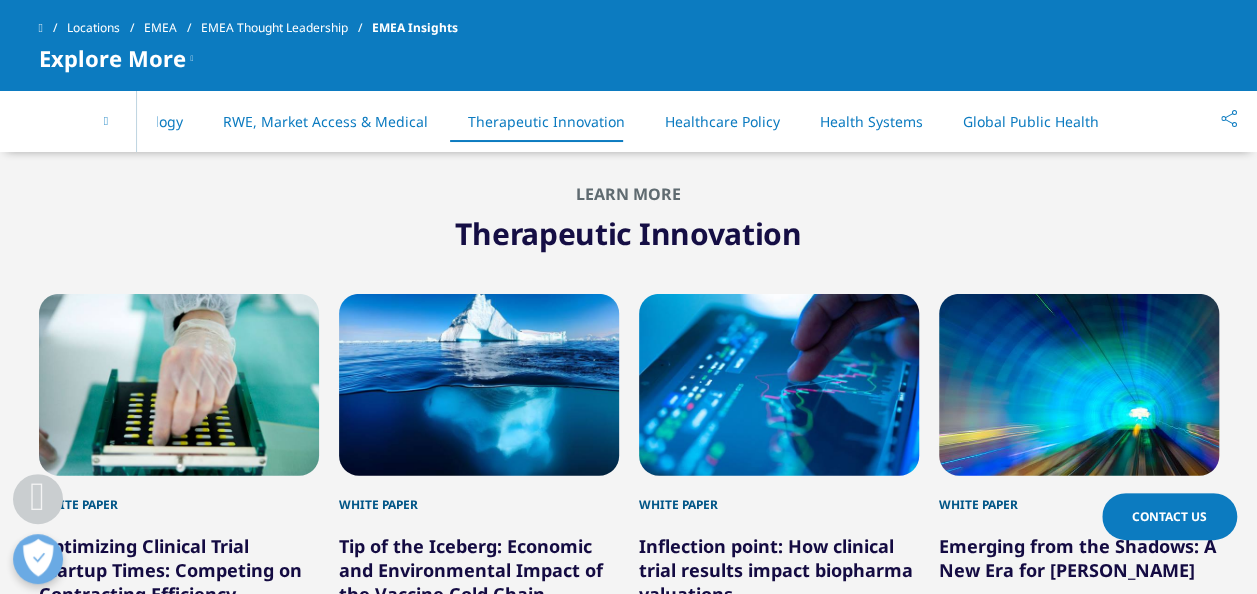 click on "Therapeutic Innovation" at bounding box center [629, 229] 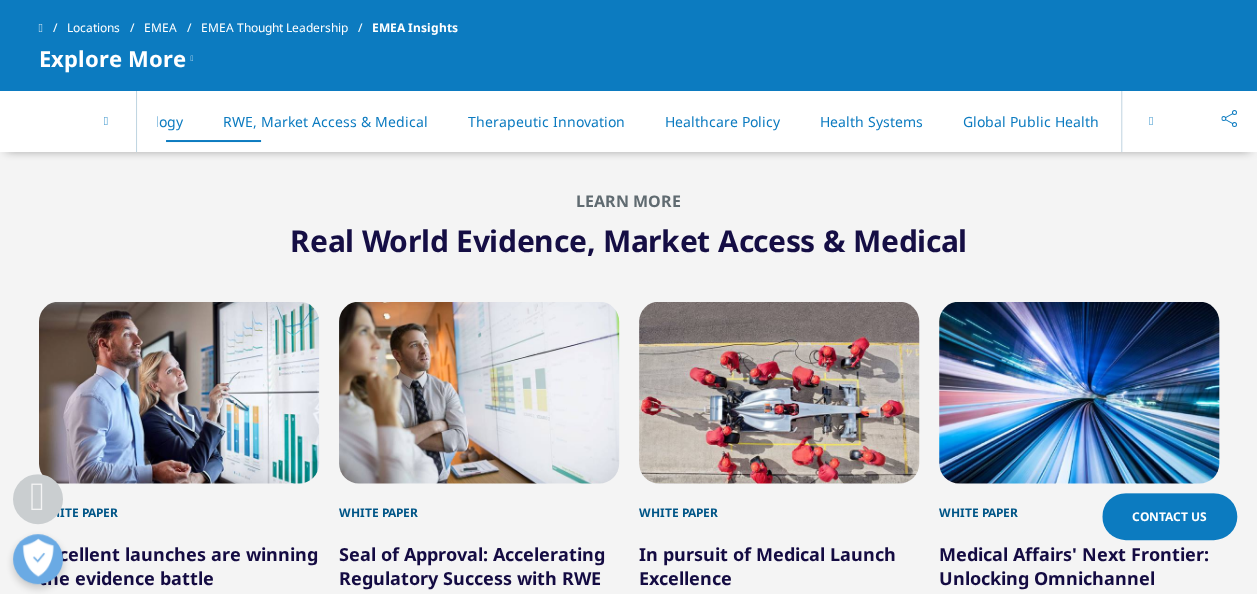 scroll, scrollTop: 1730, scrollLeft: 0, axis: vertical 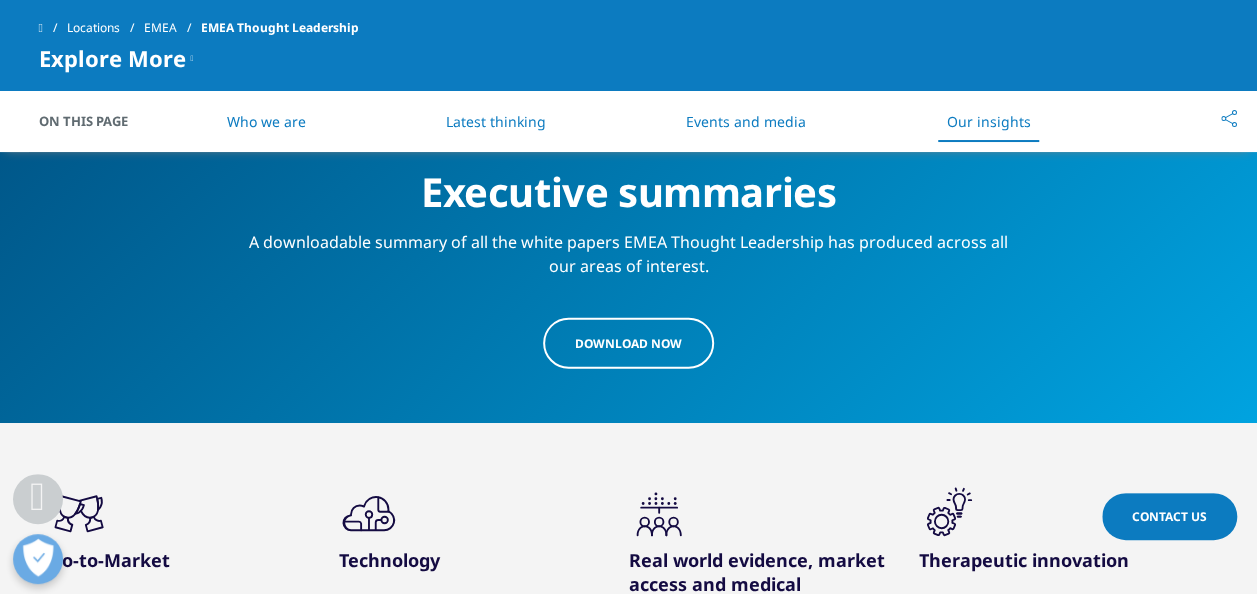 click on "download Now" at bounding box center (628, 343) 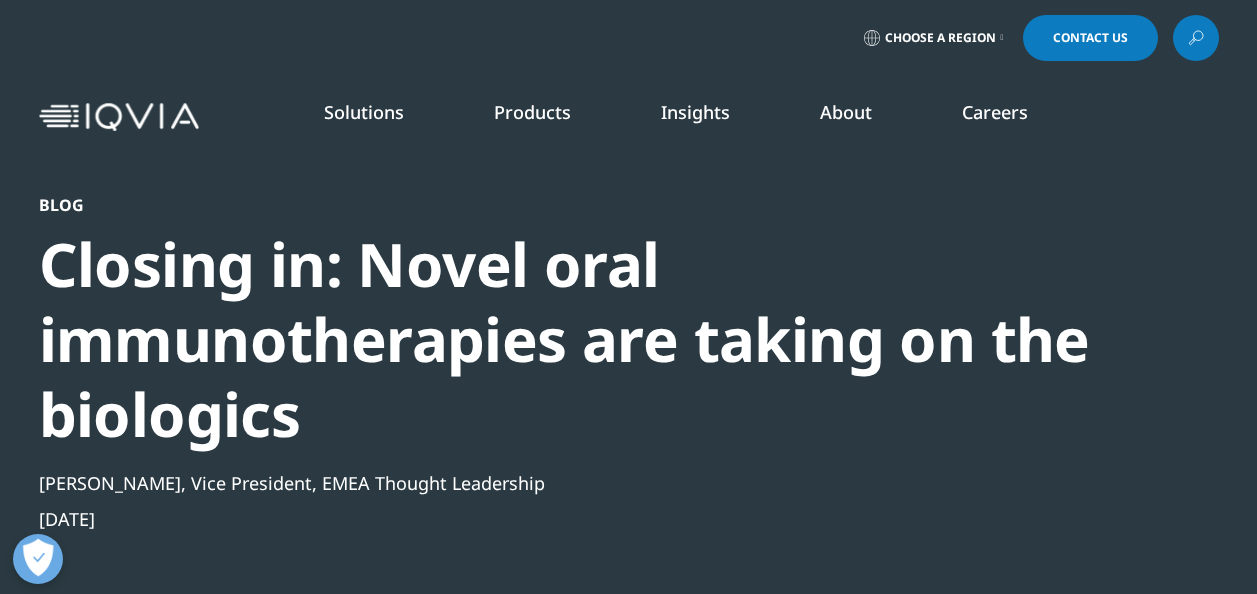 scroll, scrollTop: 0, scrollLeft: 0, axis: both 